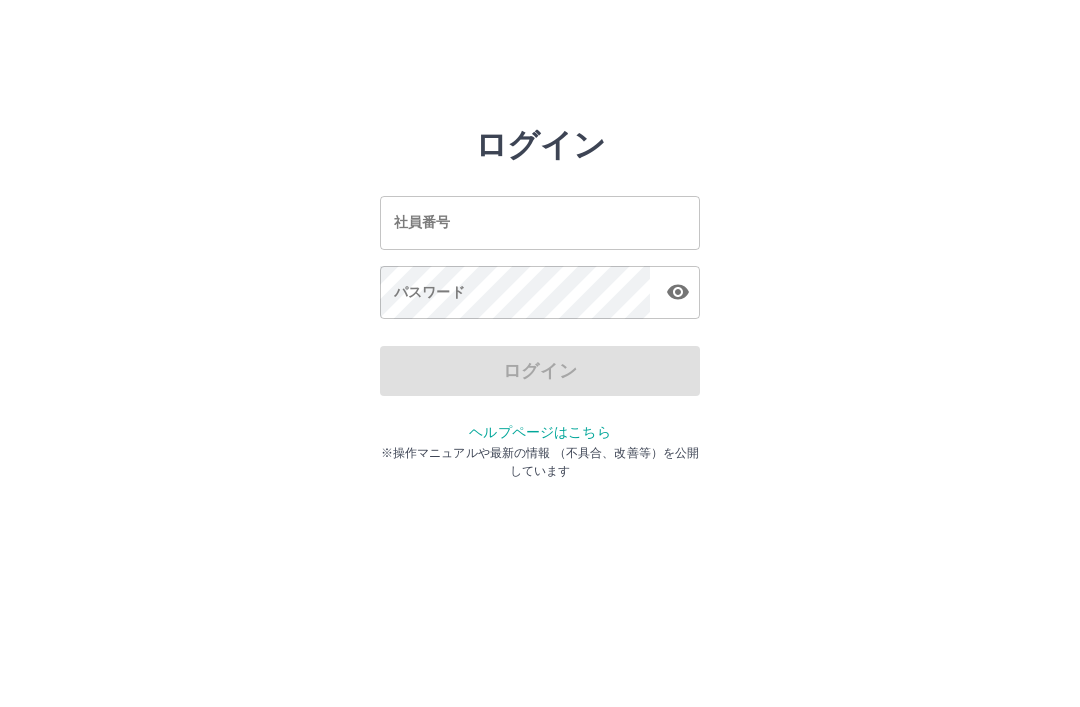 scroll, scrollTop: 0, scrollLeft: 0, axis: both 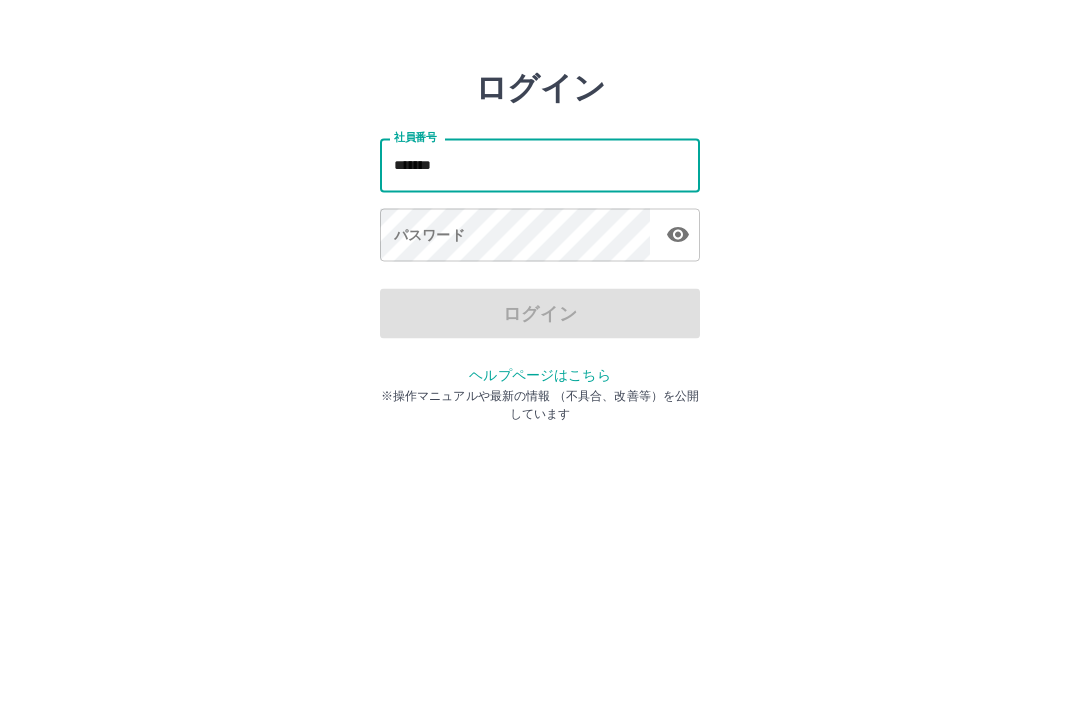 type on "*******" 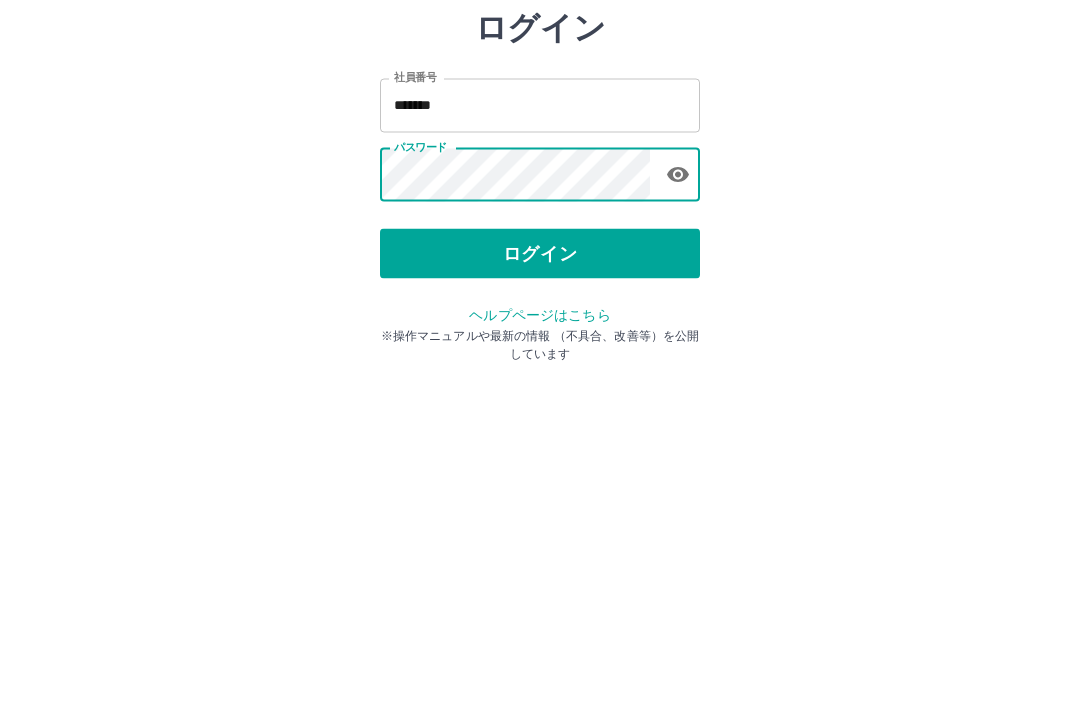 click on "ログイン" at bounding box center (540, 371) 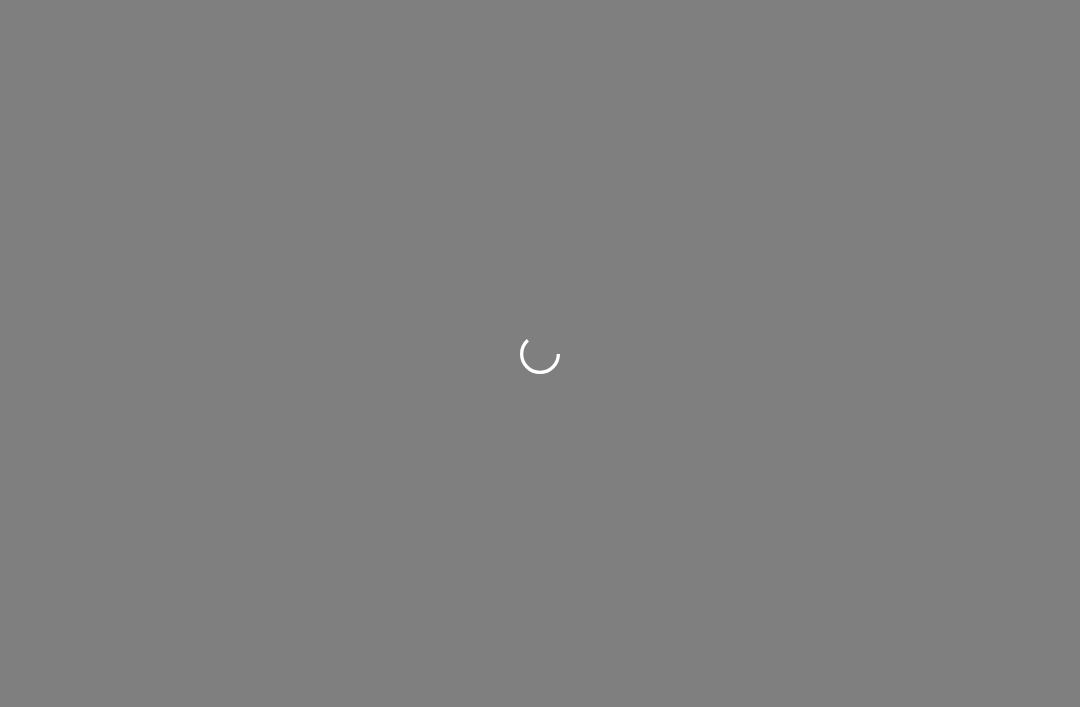 scroll, scrollTop: 0, scrollLeft: 0, axis: both 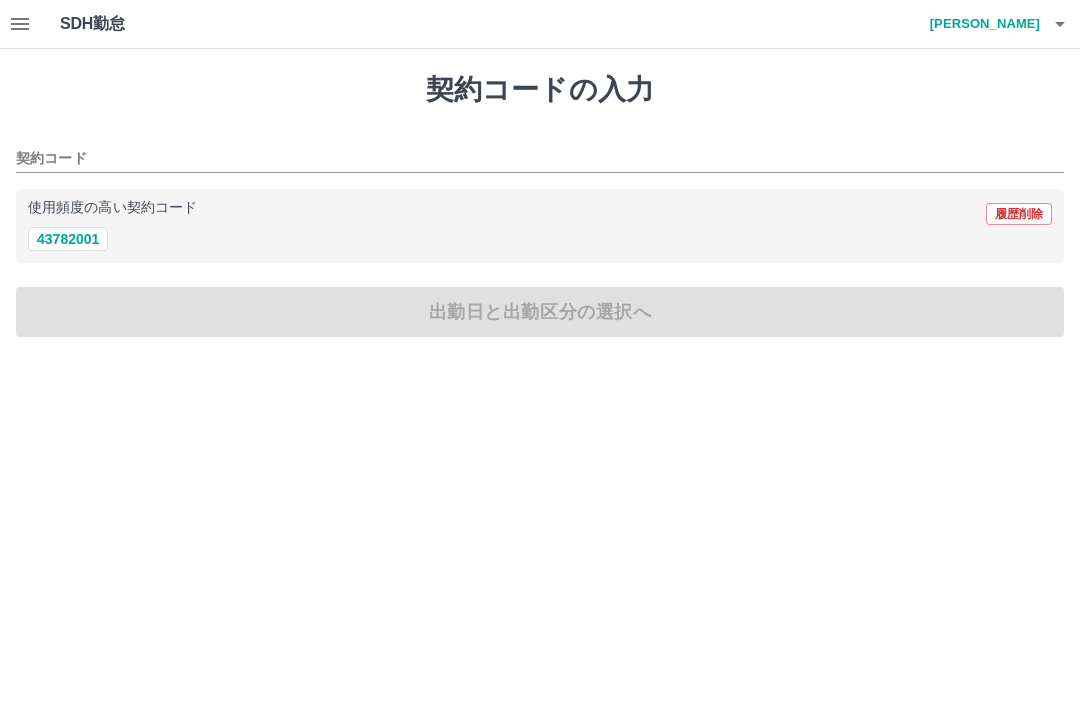 click on "43782001" at bounding box center (68, 239) 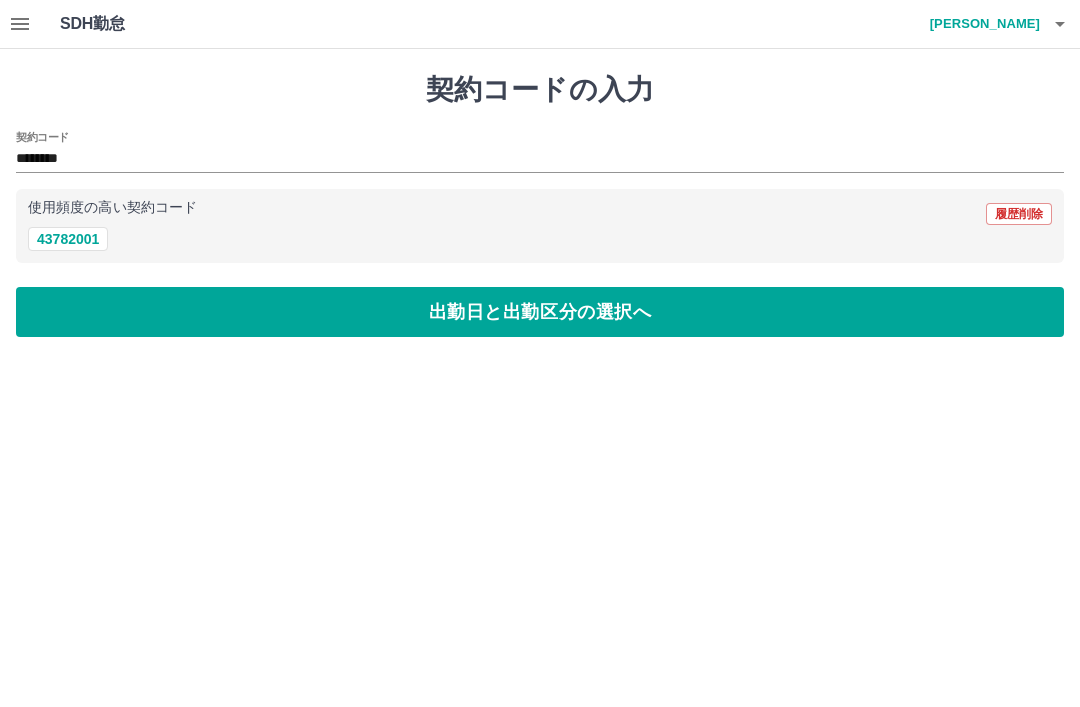 click on "出勤日と出勤区分の選択へ" at bounding box center (540, 312) 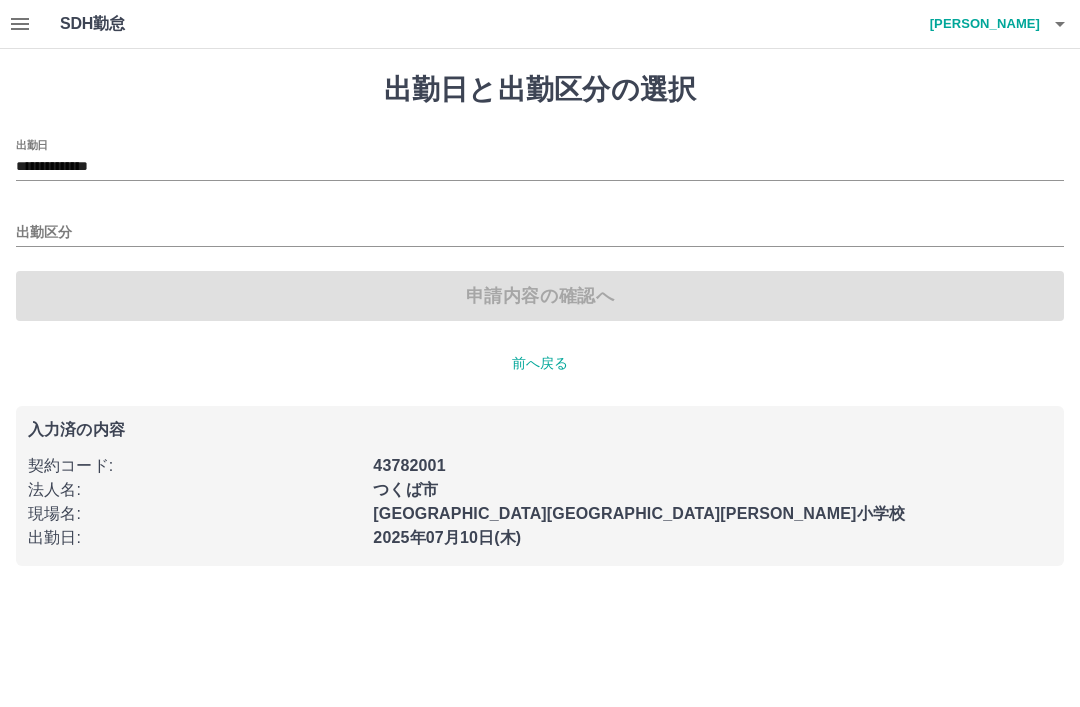 click on "出勤区分" at bounding box center [540, 233] 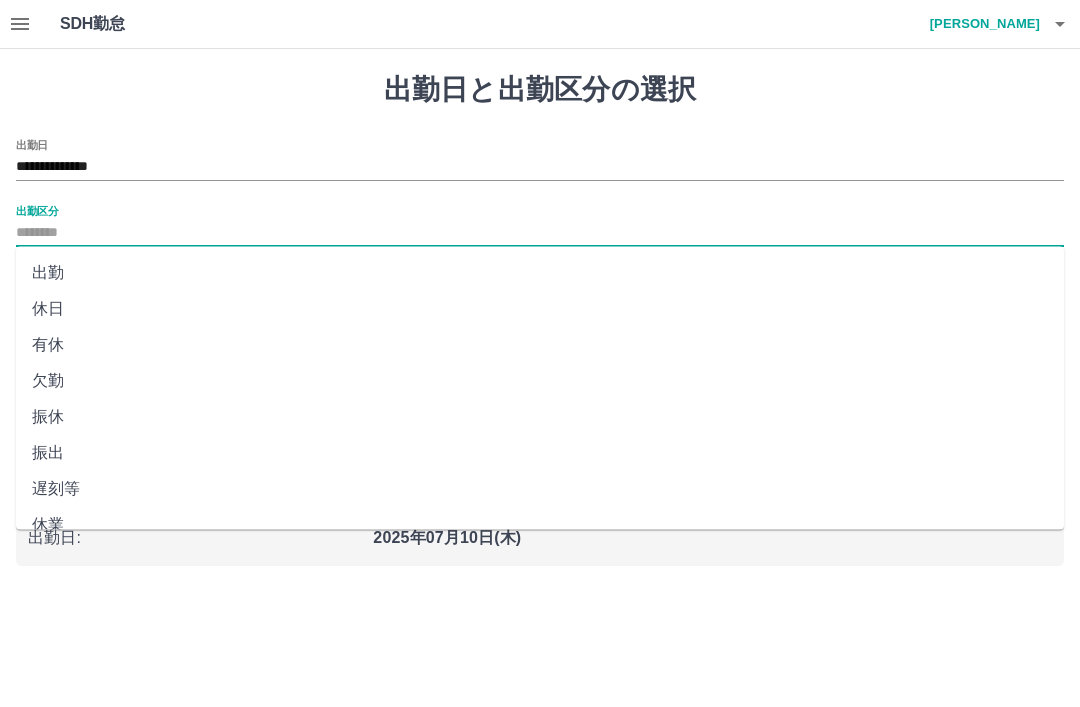click on "出勤" at bounding box center (540, 273) 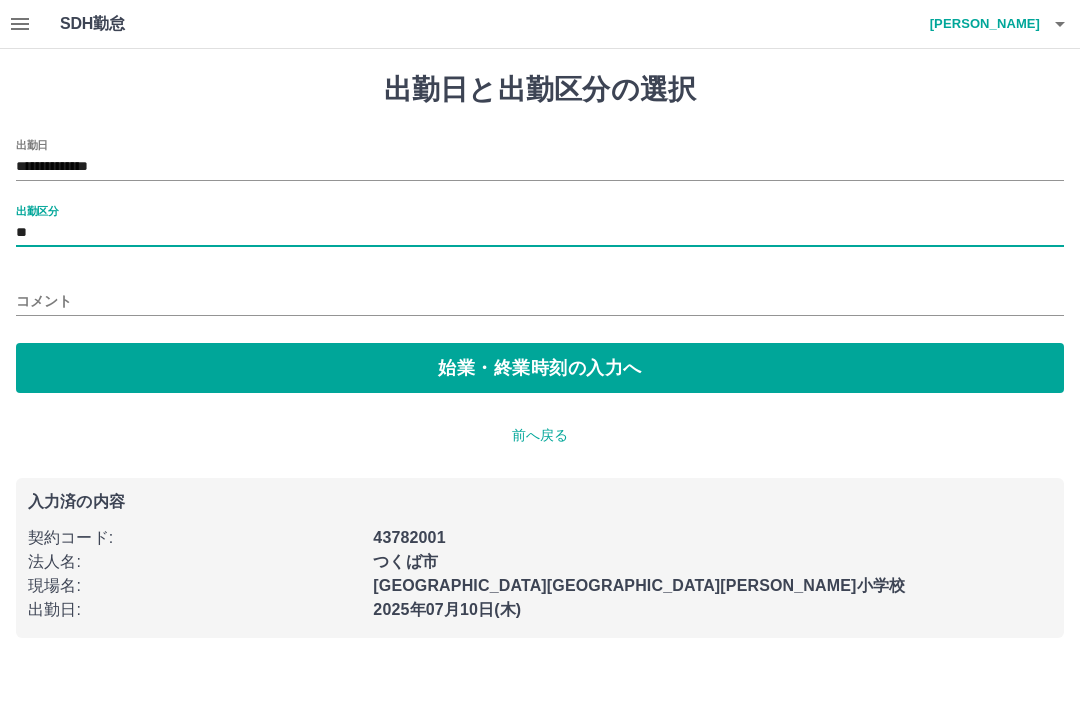 click on "始業・終業時刻の入力へ" at bounding box center (540, 368) 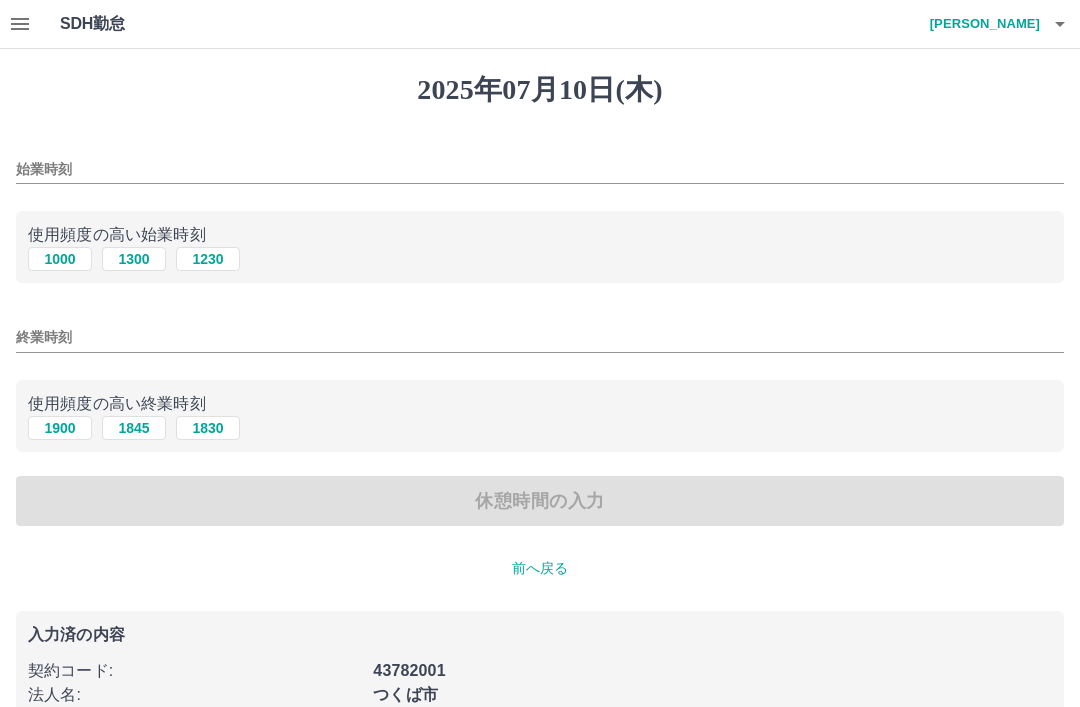 click on "1300" at bounding box center (134, 259) 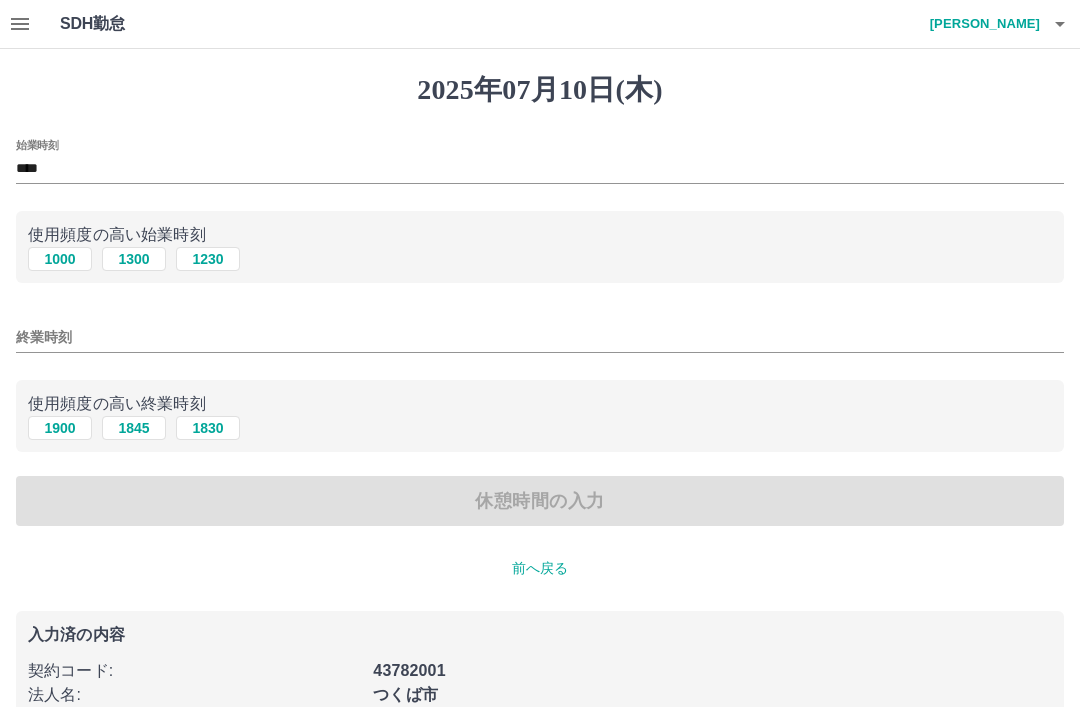 click on "終業時刻" at bounding box center (540, 337) 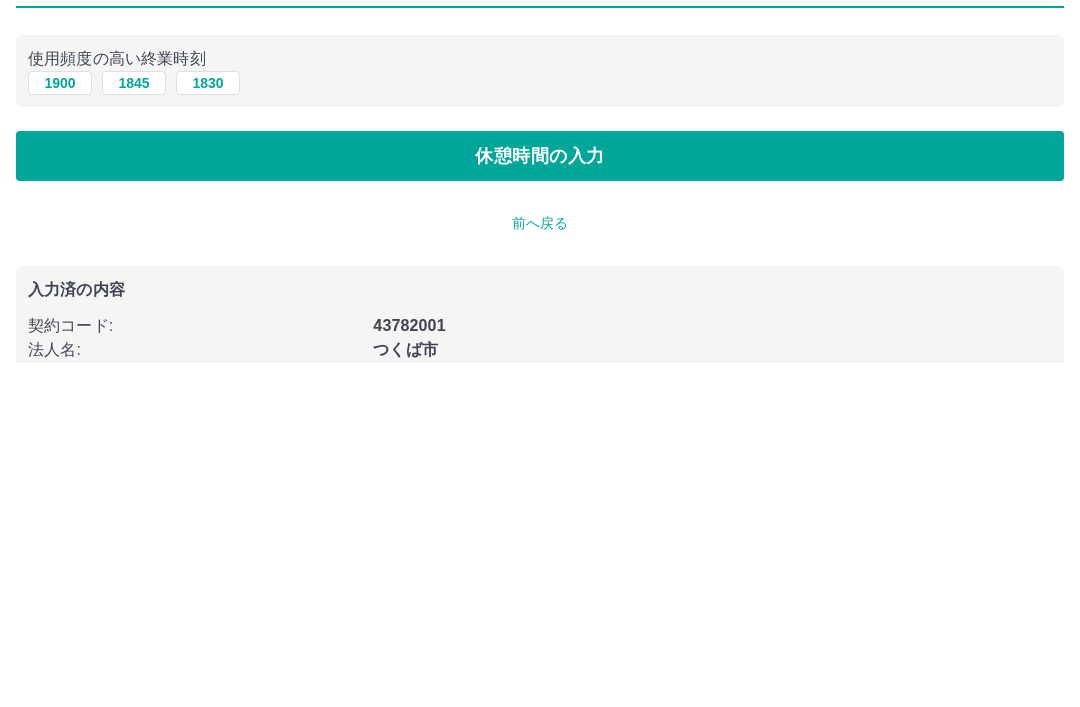 type on "****" 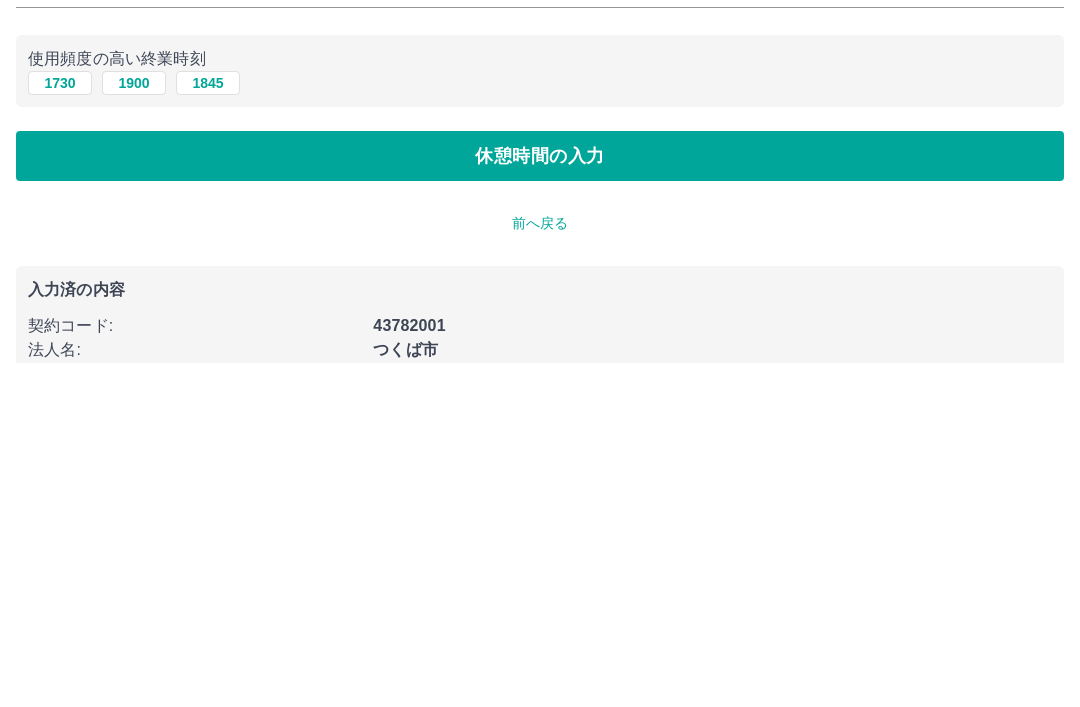 scroll, scrollTop: 114, scrollLeft: 0, axis: vertical 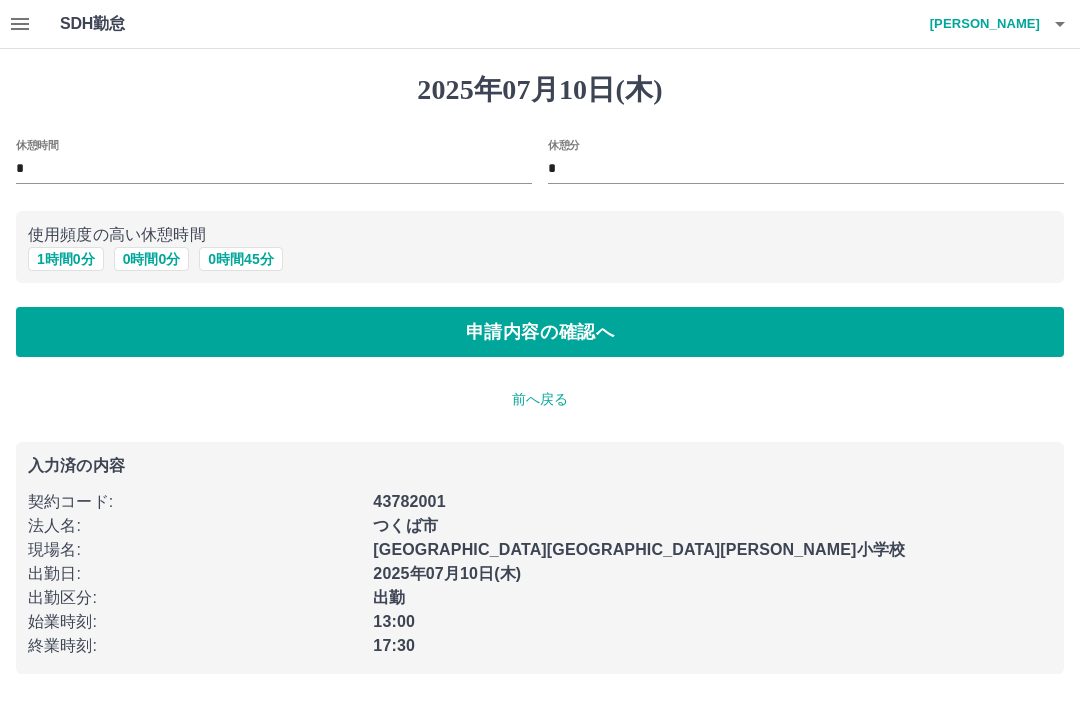 click on "申請内容の確認へ" at bounding box center (540, 332) 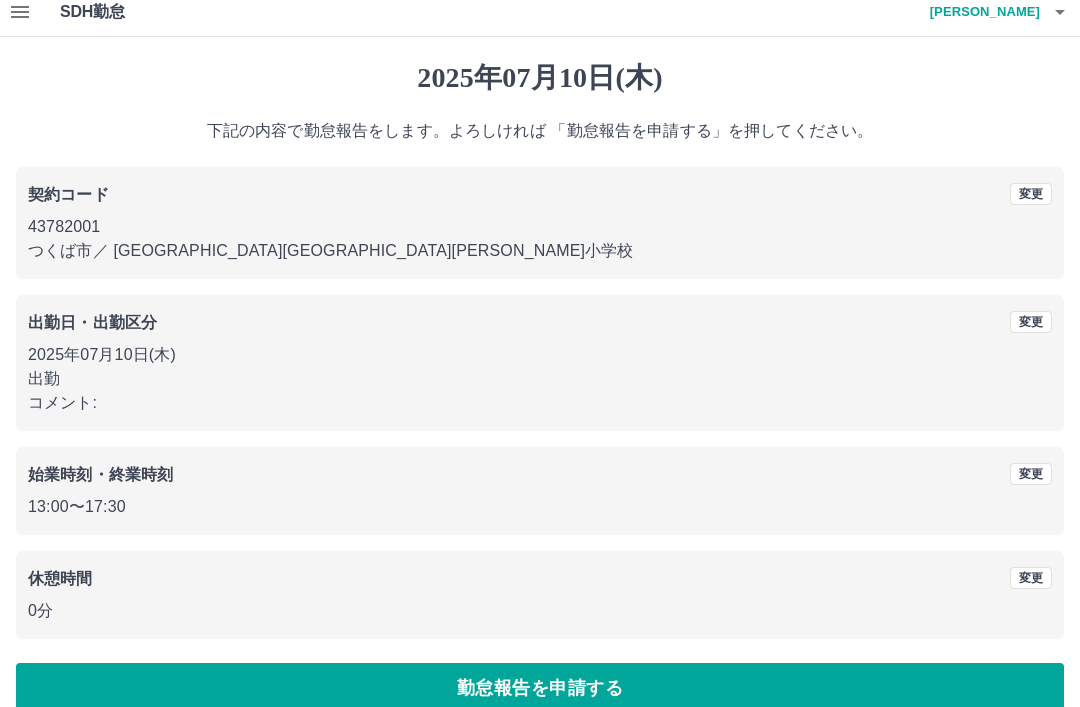 scroll, scrollTop: 41, scrollLeft: 0, axis: vertical 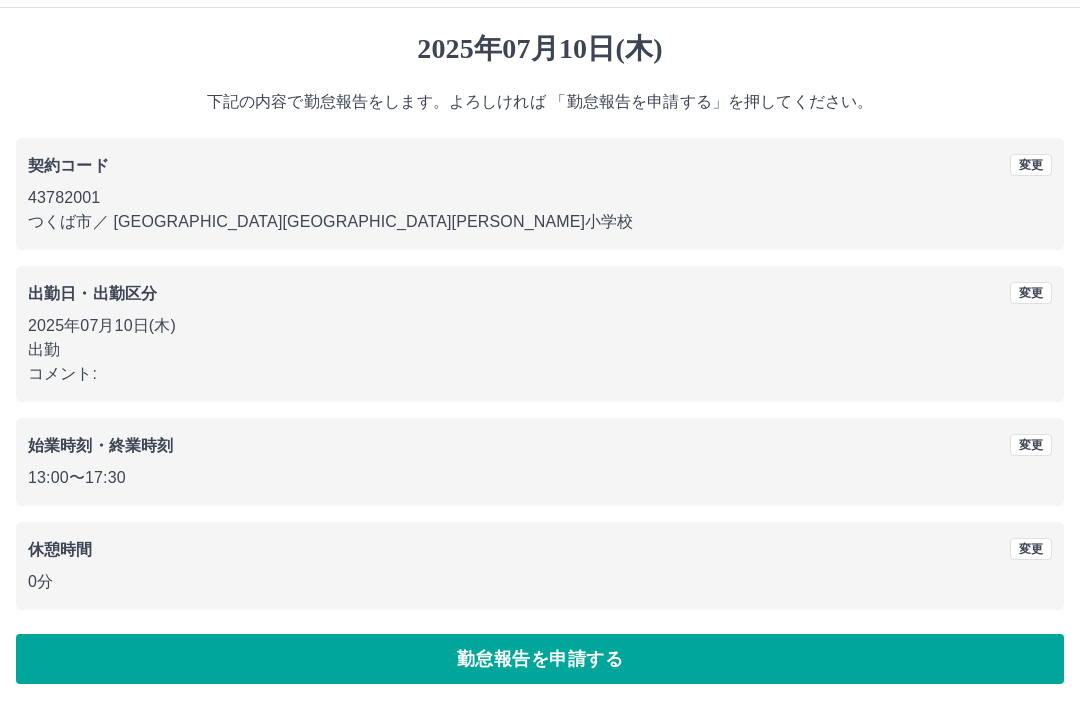 click on "勤怠報告を申請する" at bounding box center [540, 659] 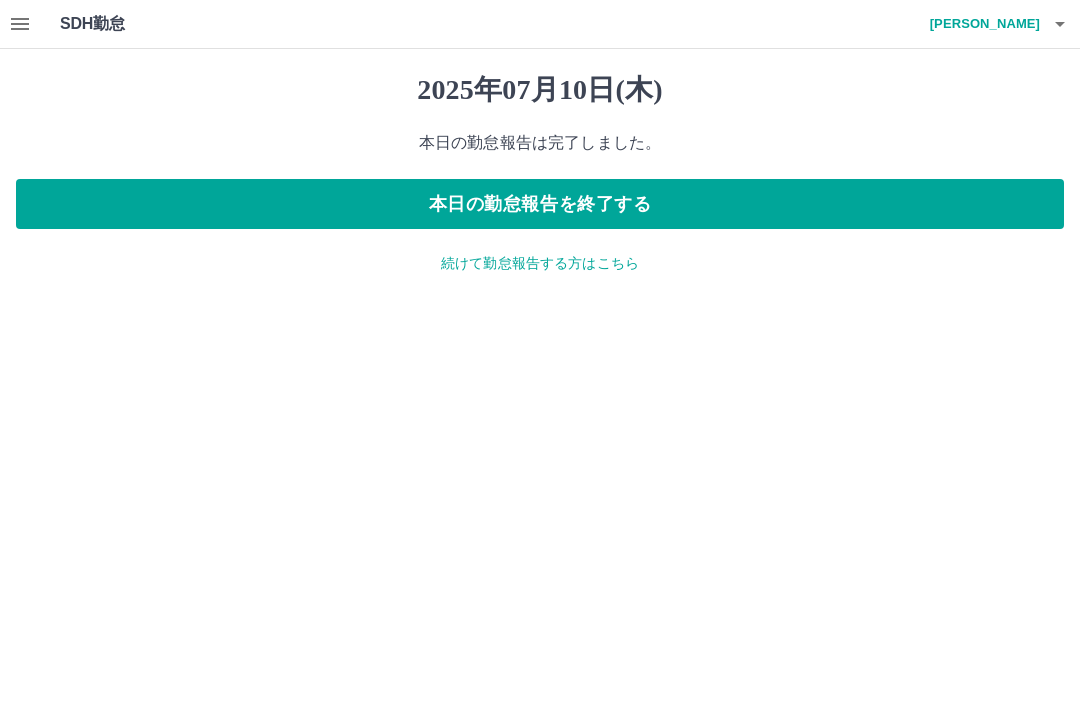 click on "本日の勤怠報告を終了する" at bounding box center [540, 204] 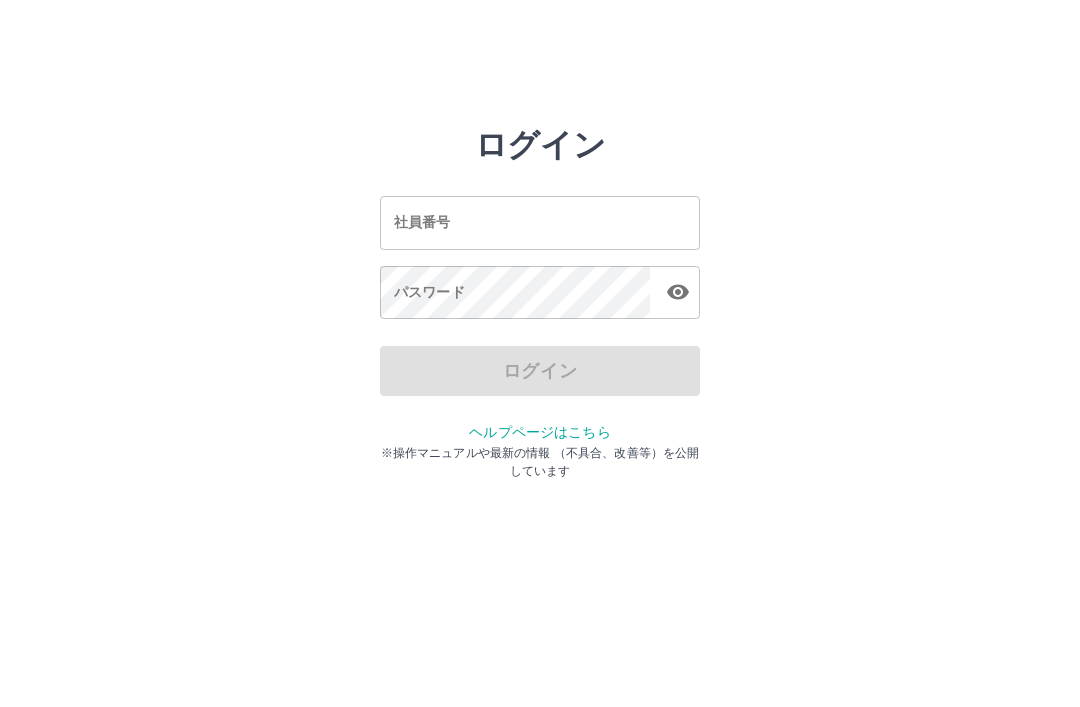 scroll, scrollTop: 0, scrollLeft: 0, axis: both 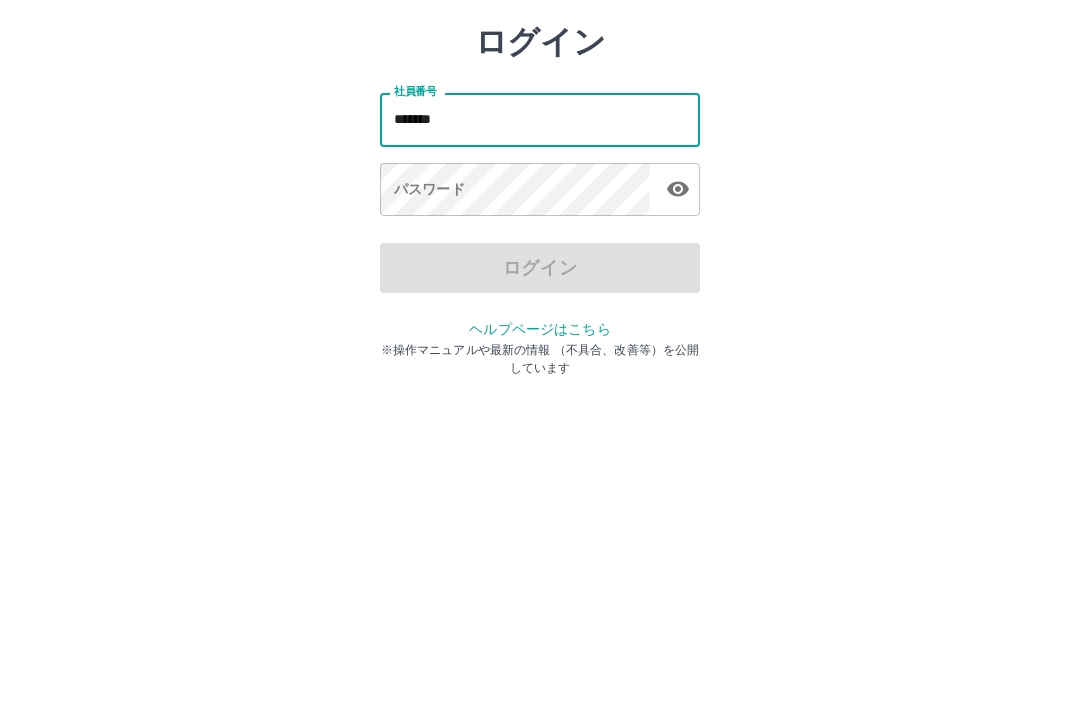 type on "*******" 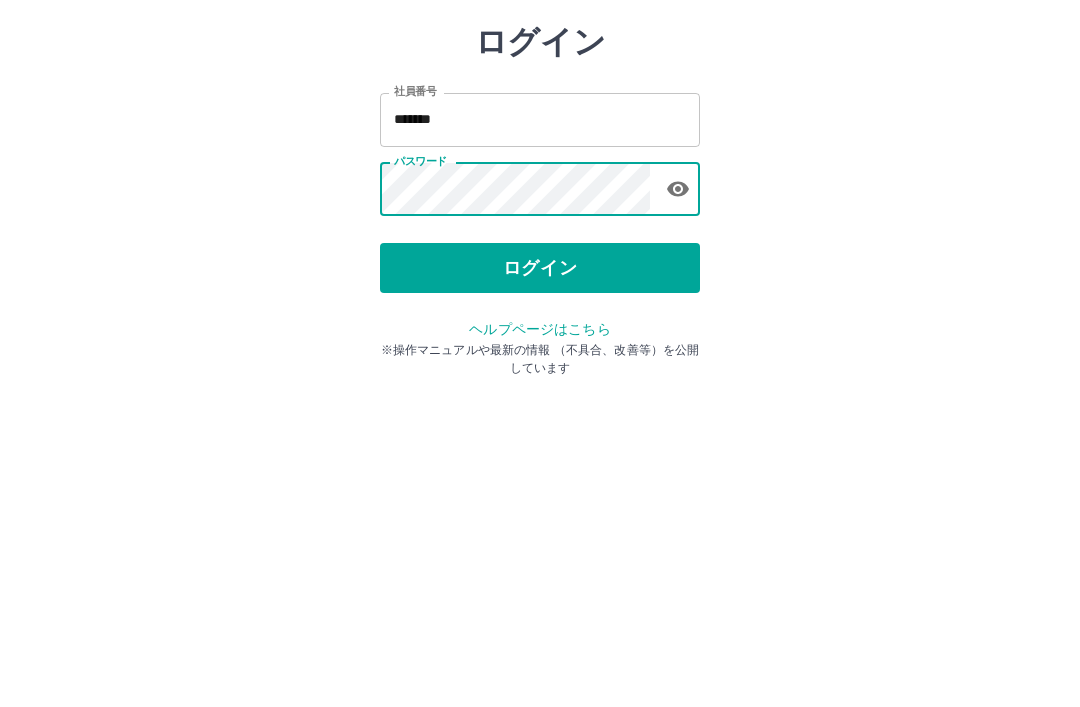 click on "ログイン" at bounding box center (540, 371) 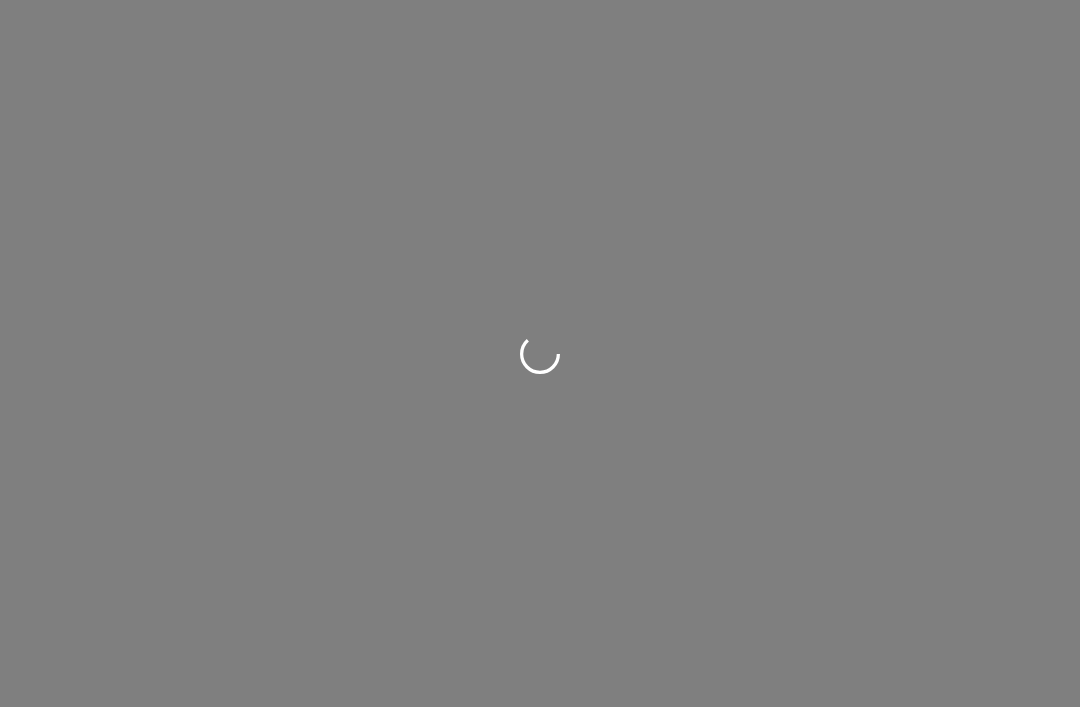 scroll, scrollTop: 0, scrollLeft: 0, axis: both 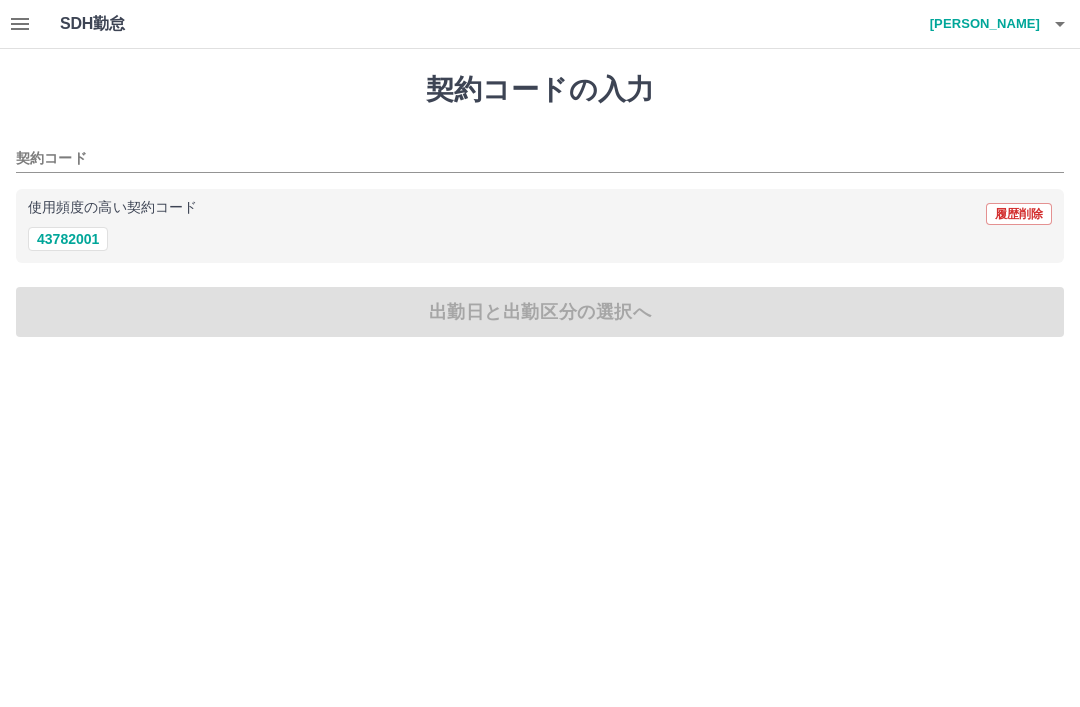 click on "43782001" at bounding box center [68, 239] 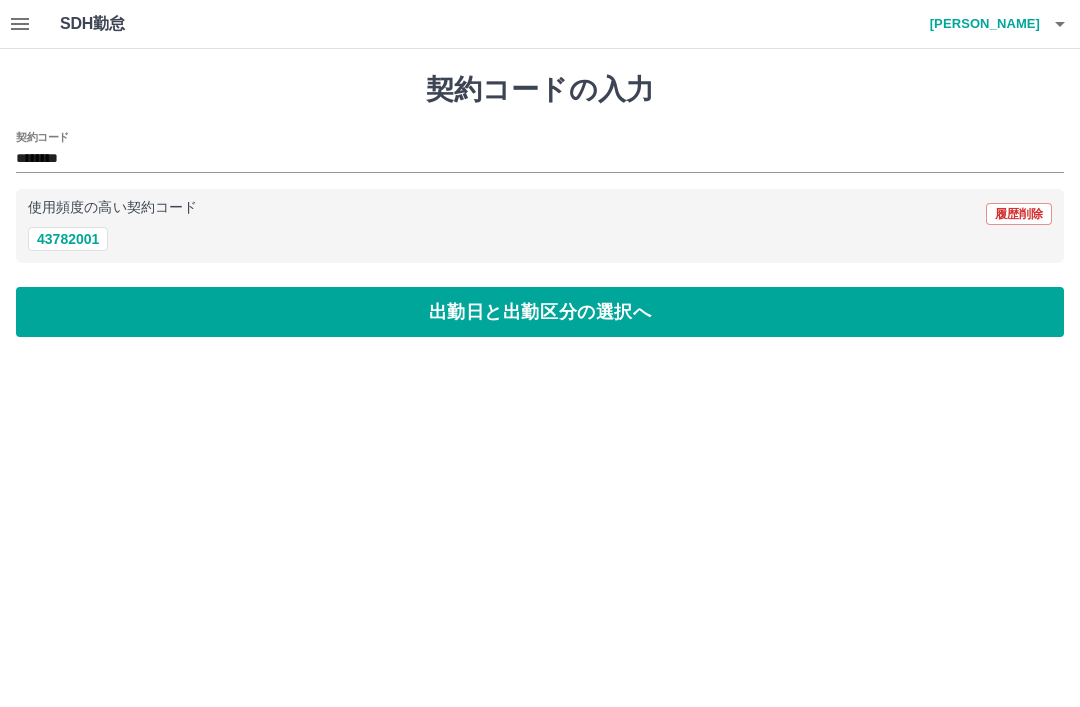 click on "出勤日と出勤区分の選択へ" at bounding box center (540, 312) 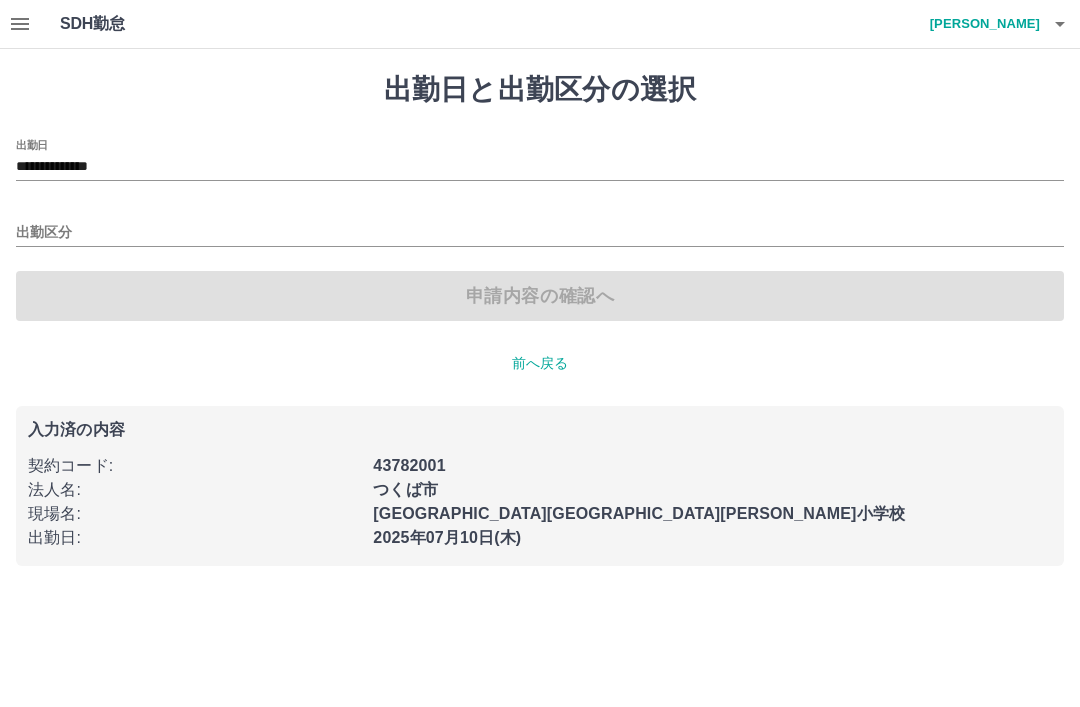 click on "出勤区分" at bounding box center [540, 233] 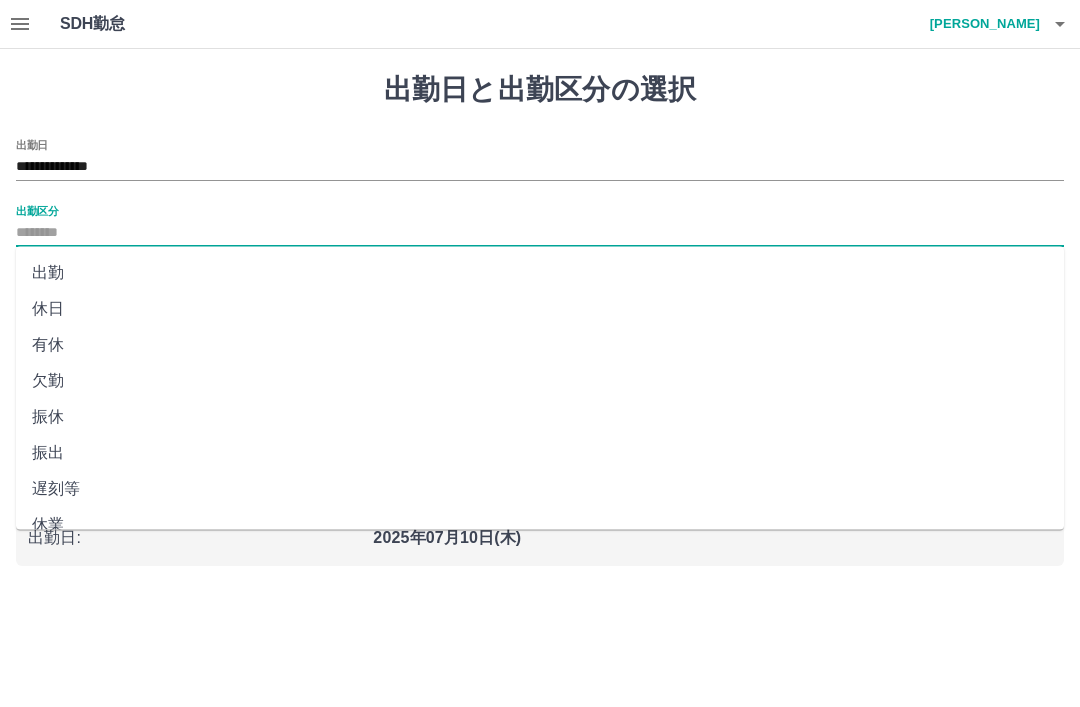 click on "出勤" at bounding box center (540, 273) 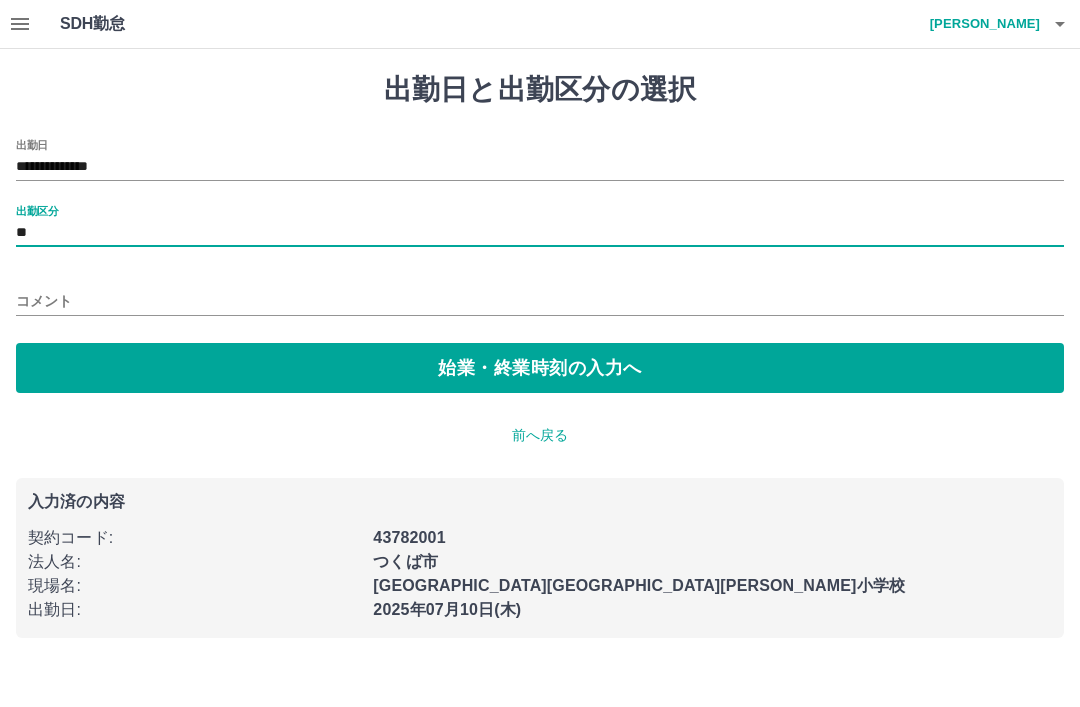 click on "始業・終業時刻の入力へ" at bounding box center [540, 368] 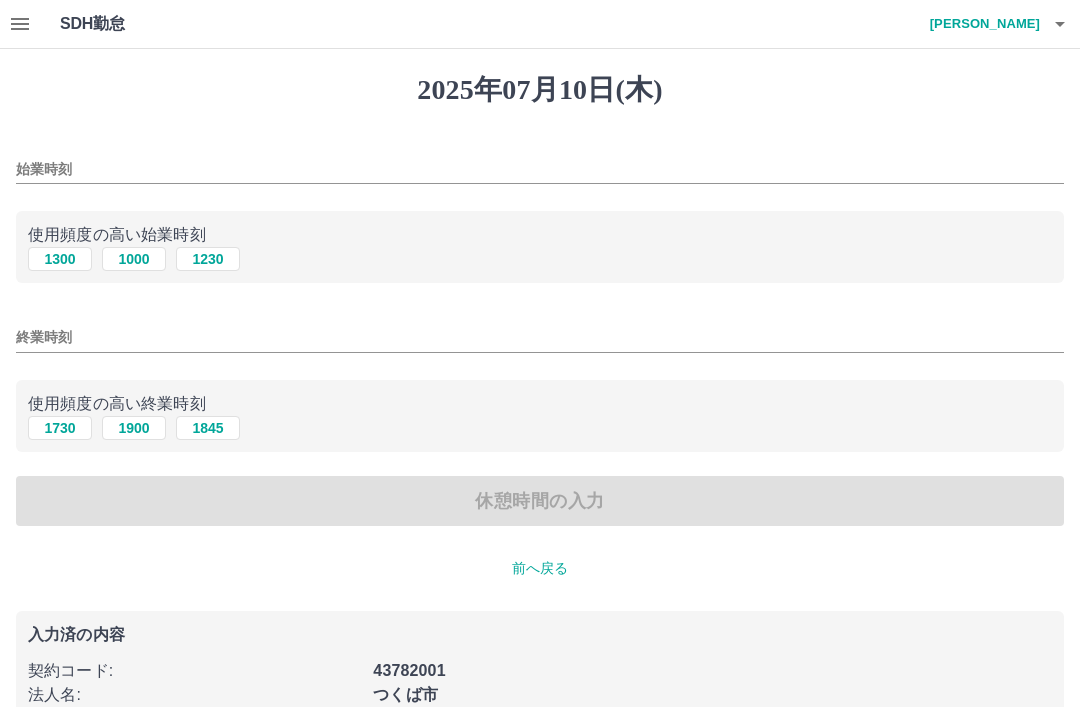 click on "1300" at bounding box center (60, 259) 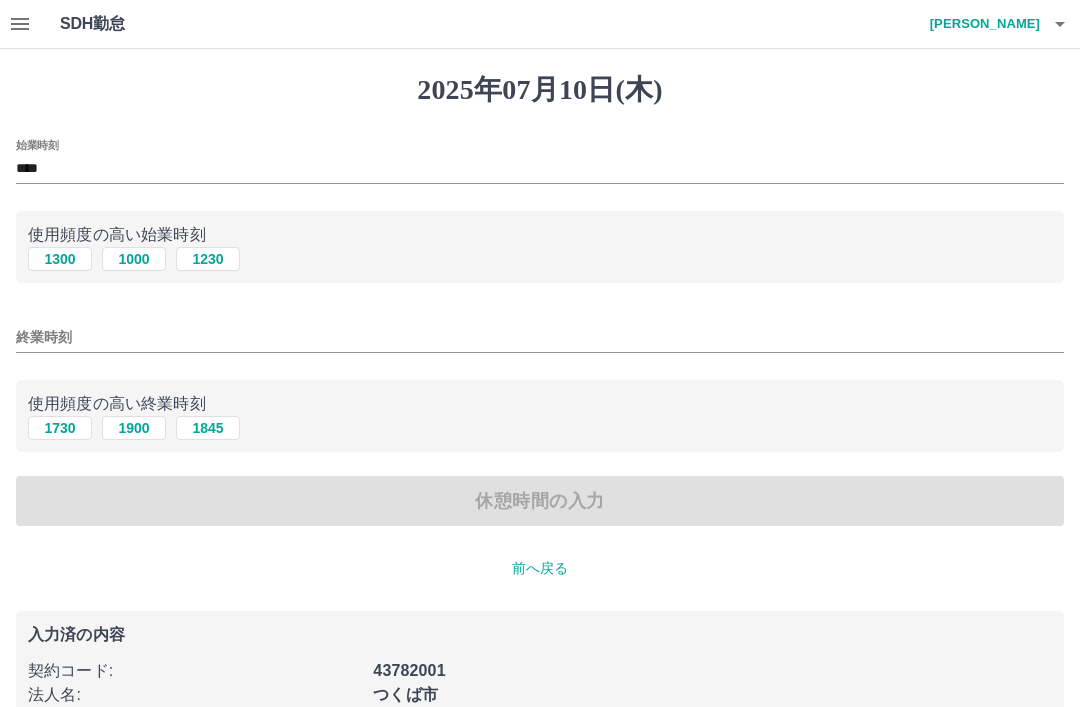 click on "1730" at bounding box center (60, 428) 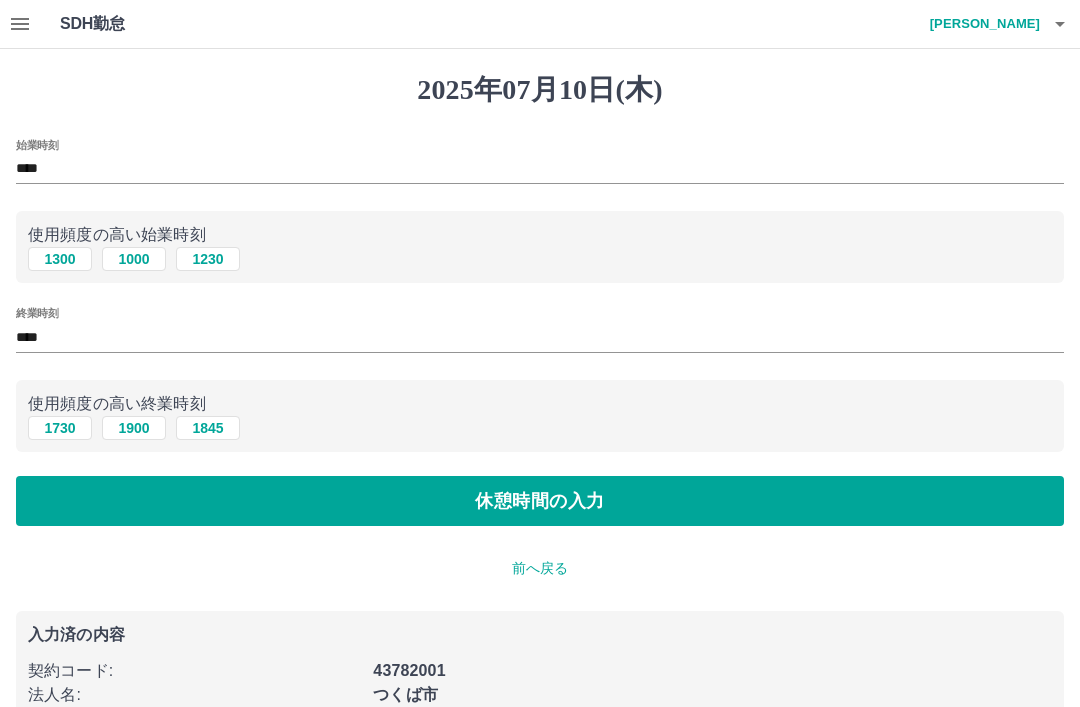 click on "休憩時間の入力" at bounding box center (540, 501) 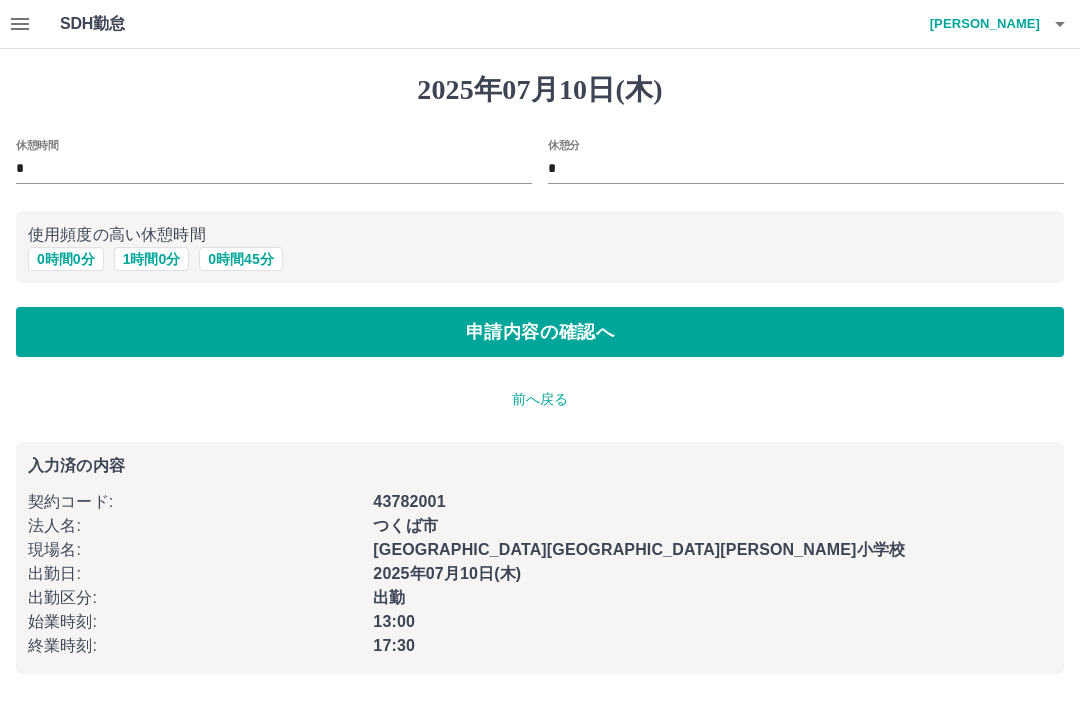 click on "申請内容の確認へ" at bounding box center [540, 332] 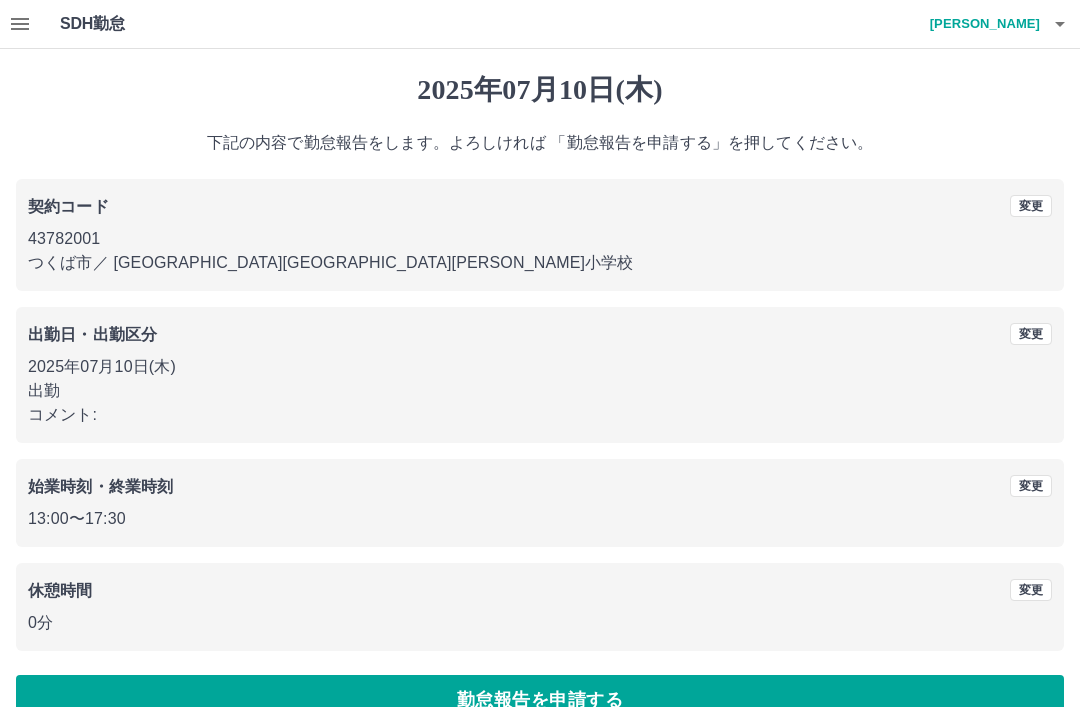 click on "勤怠報告を申請する" at bounding box center [540, 700] 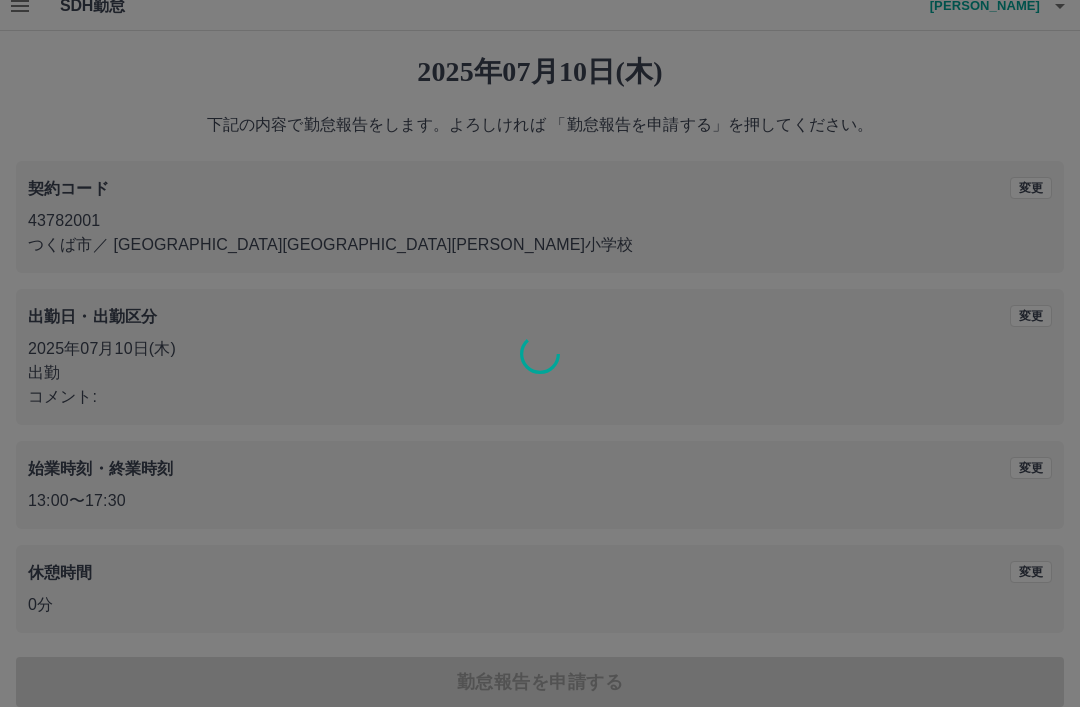 scroll, scrollTop: 41, scrollLeft: 0, axis: vertical 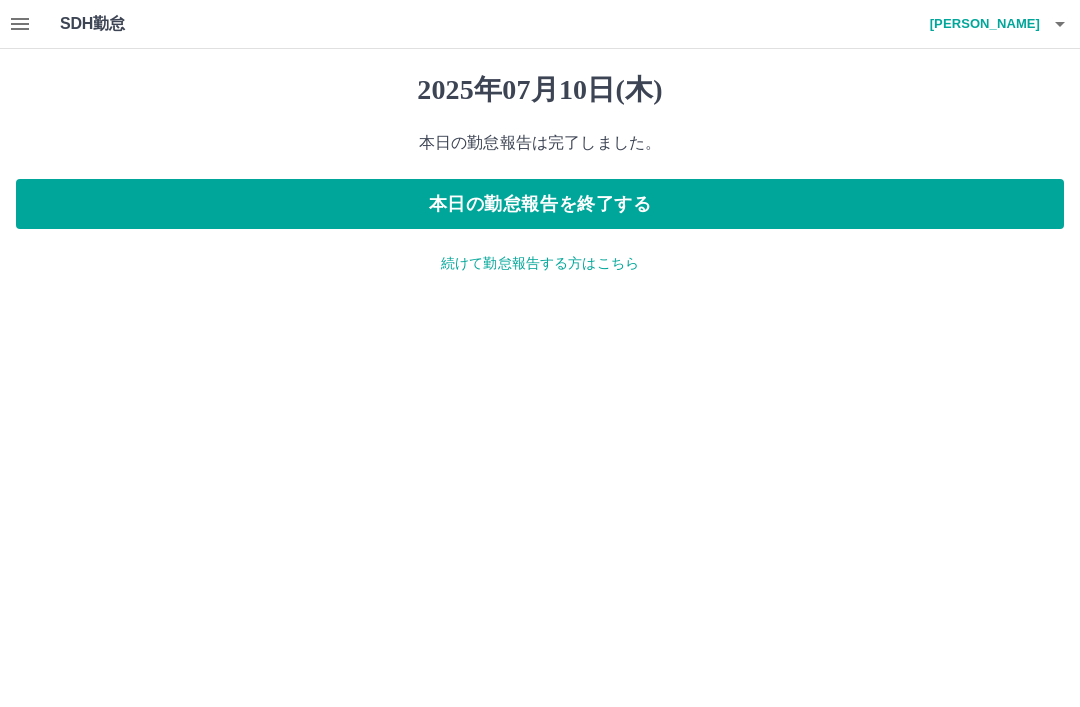 click on "SDH勤怠 髙山　百合子 2025年07月10日(木) 本日の勤怠報告は完了しました。 本日の勤怠報告を終了する 続けて勤怠報告する方はこちら SDH勤怠" at bounding box center (540, 149) 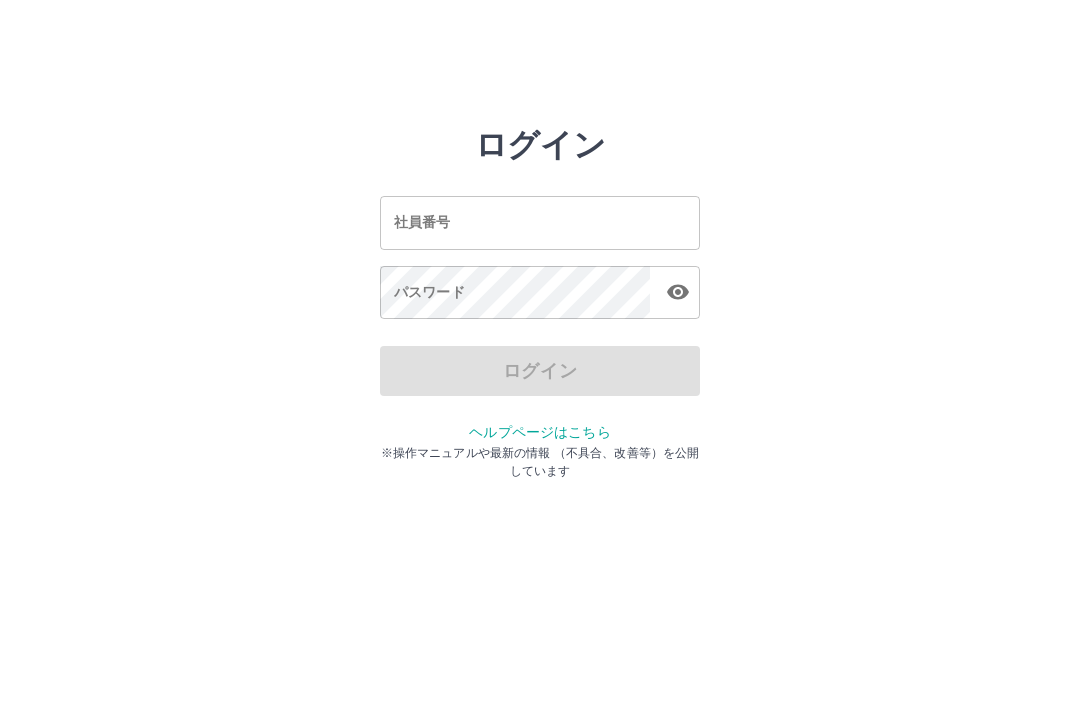 scroll, scrollTop: 0, scrollLeft: 0, axis: both 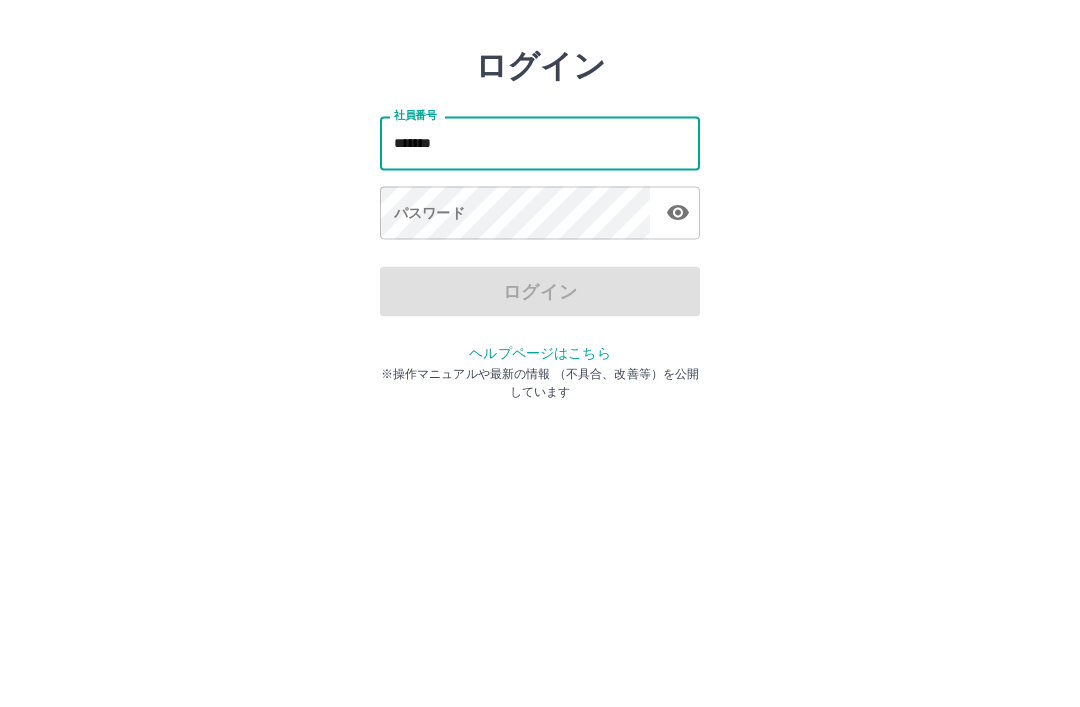 type on "*******" 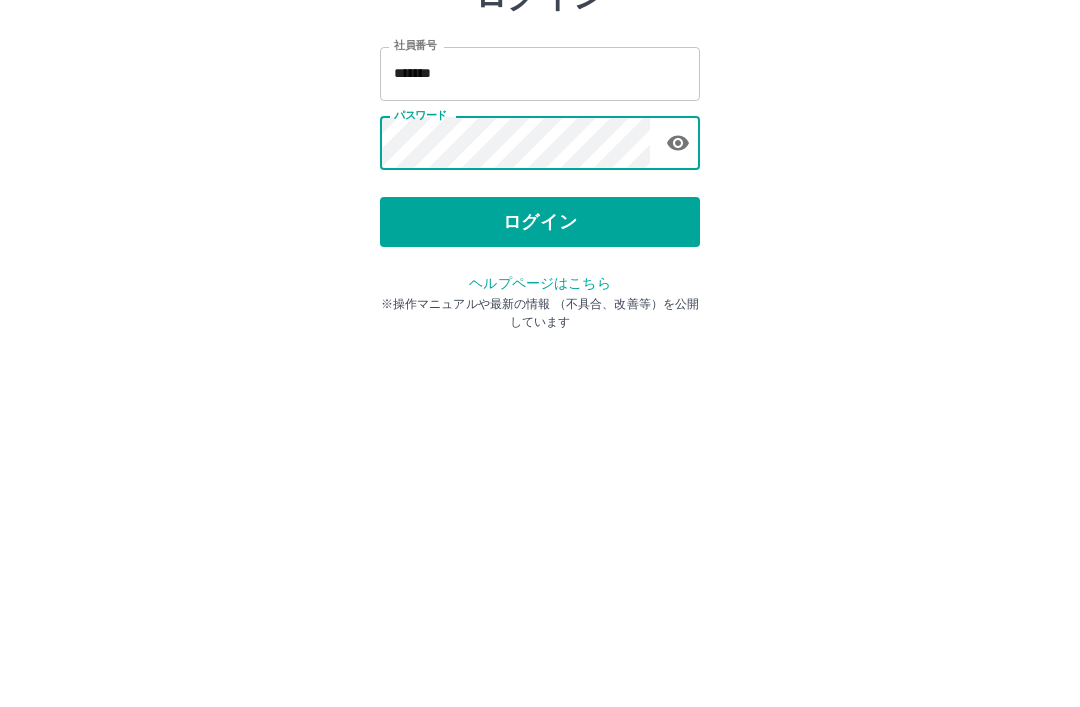 click on "ログイン" at bounding box center [540, 371] 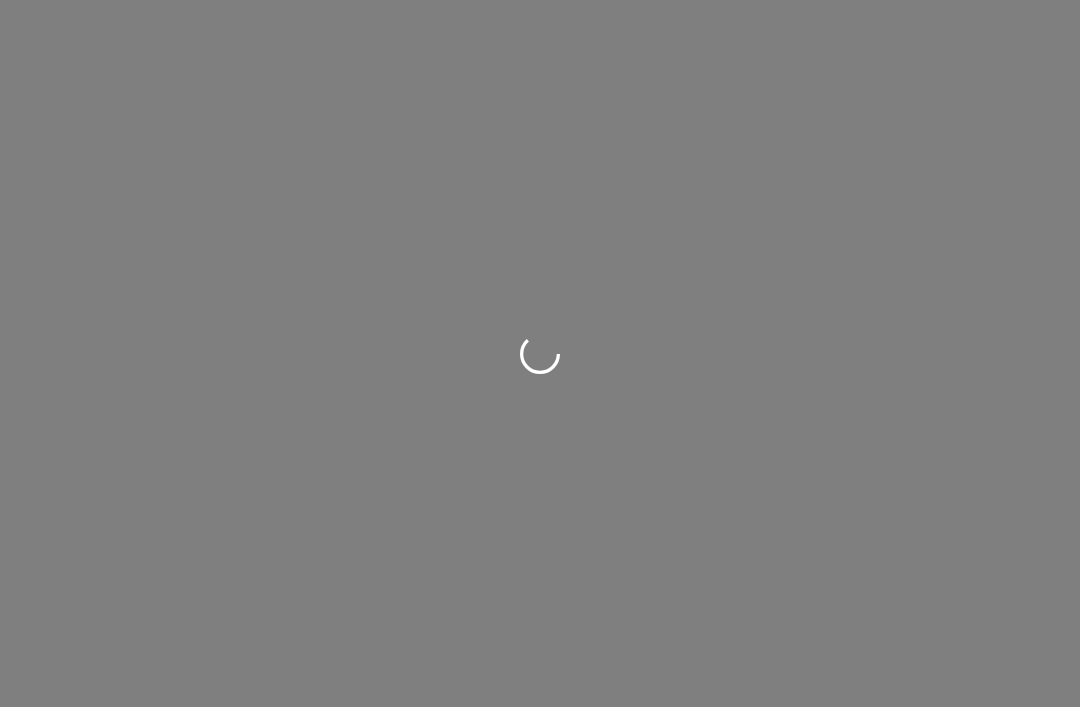 scroll, scrollTop: 0, scrollLeft: 0, axis: both 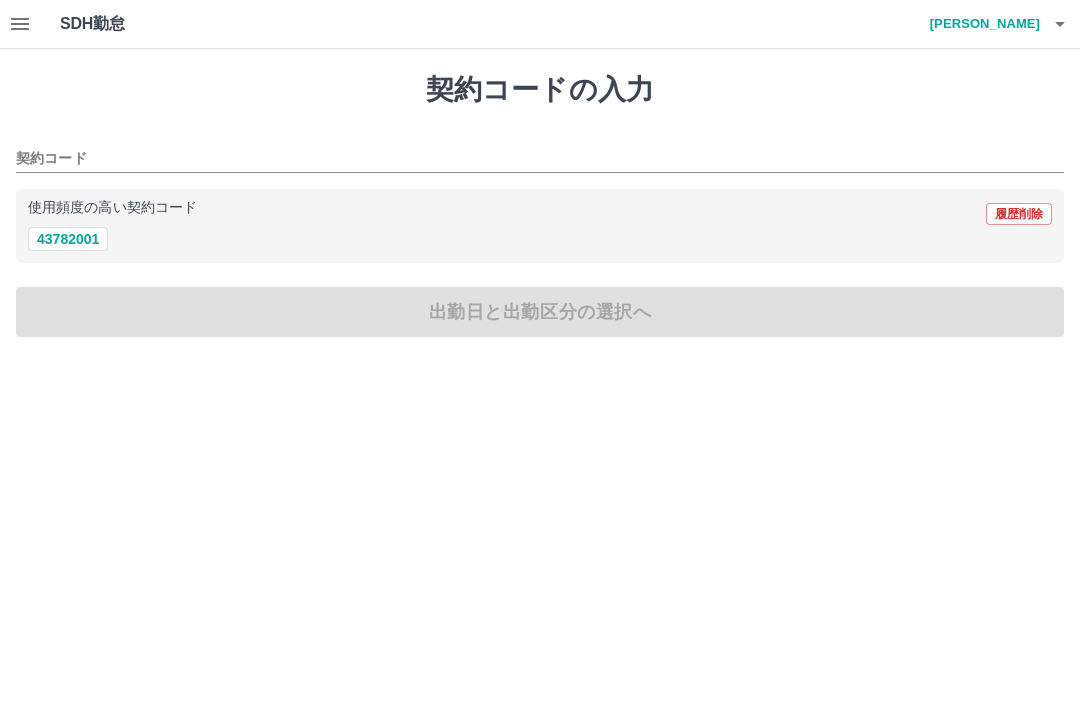 click on "43782001" at bounding box center (540, 239) 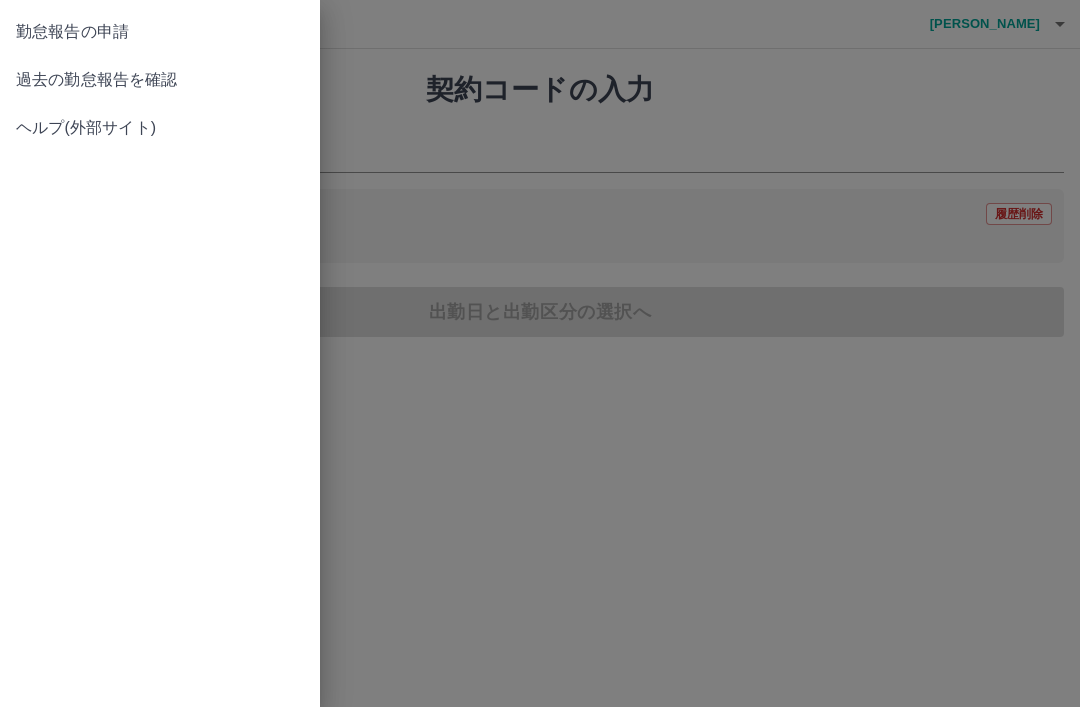 click on "過去の勤怠報告を確認" at bounding box center [160, 80] 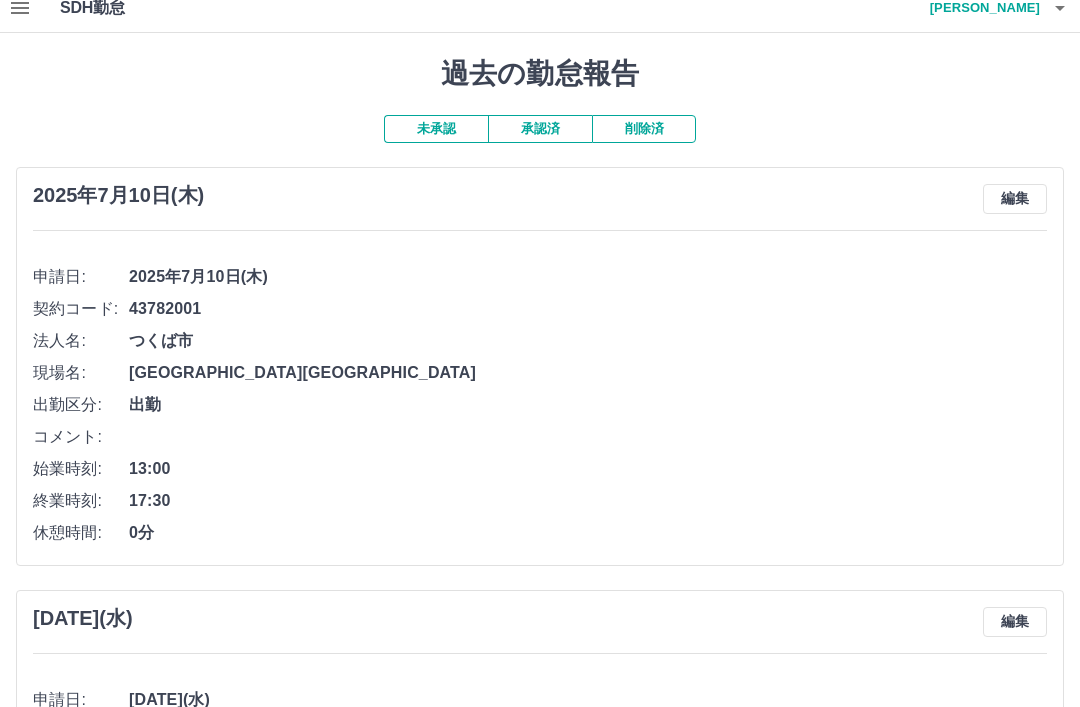 scroll, scrollTop: 0, scrollLeft: 0, axis: both 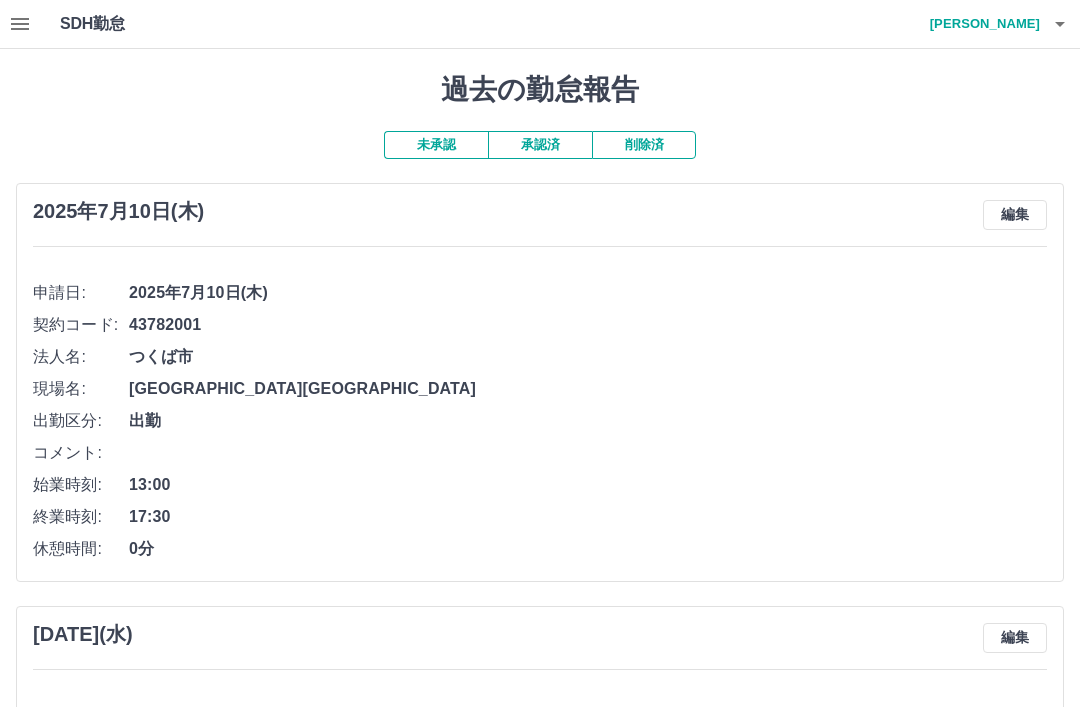 click on "髙山　百合子" at bounding box center [980, 24] 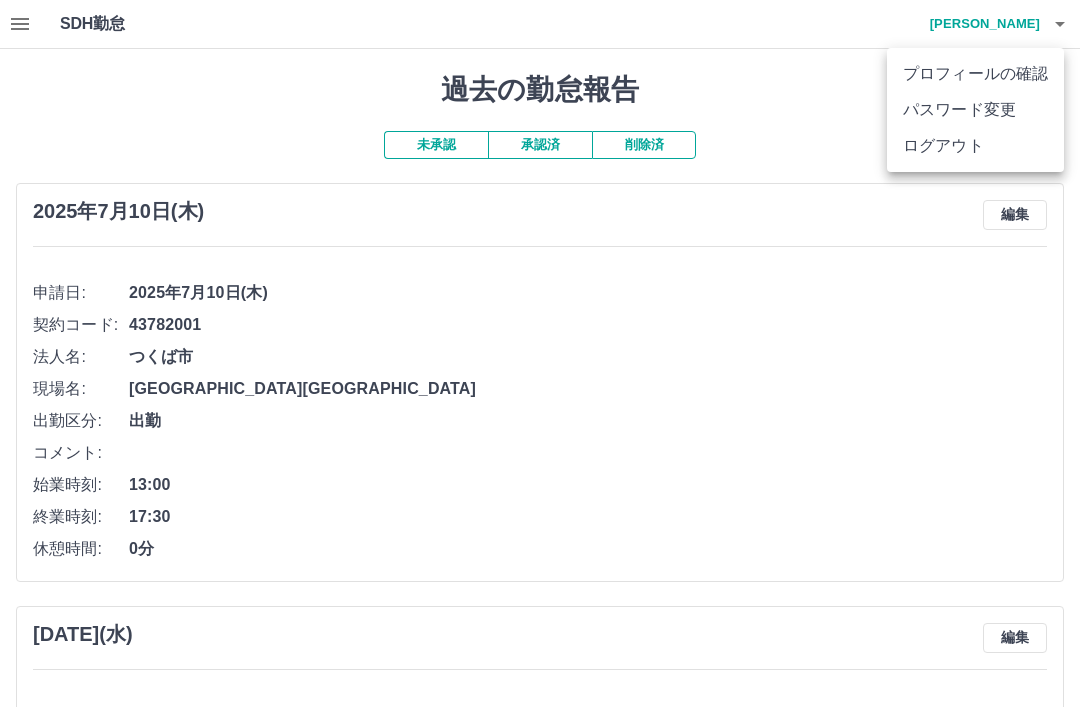 click on "ログアウト" at bounding box center (975, 146) 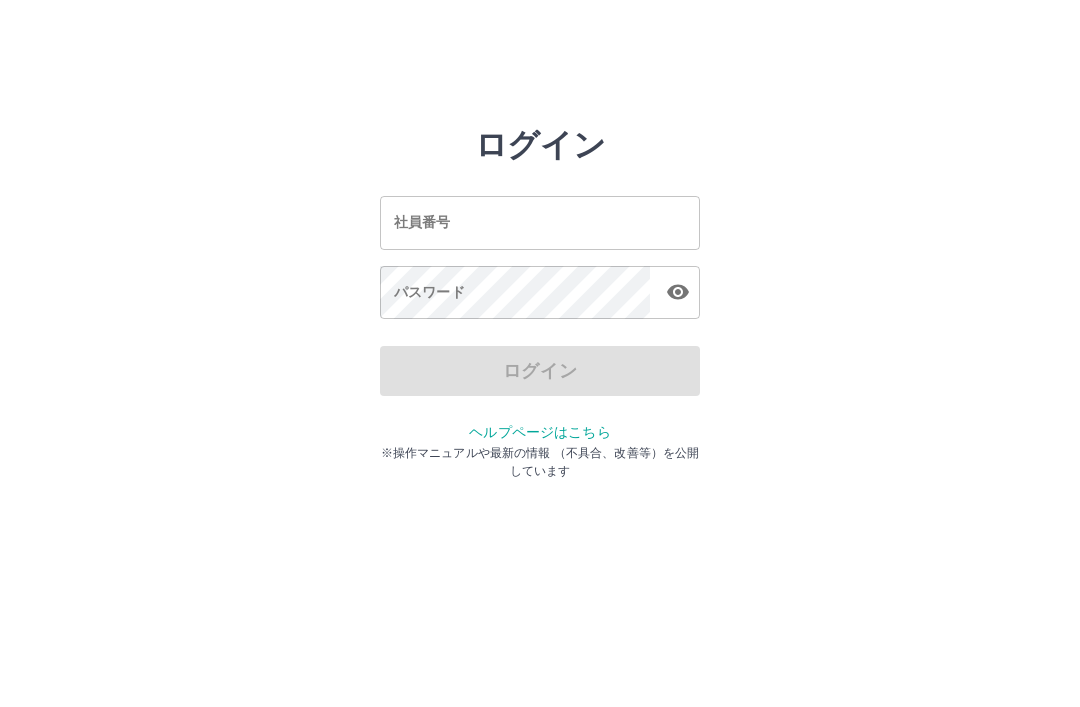 scroll, scrollTop: 0, scrollLeft: 0, axis: both 